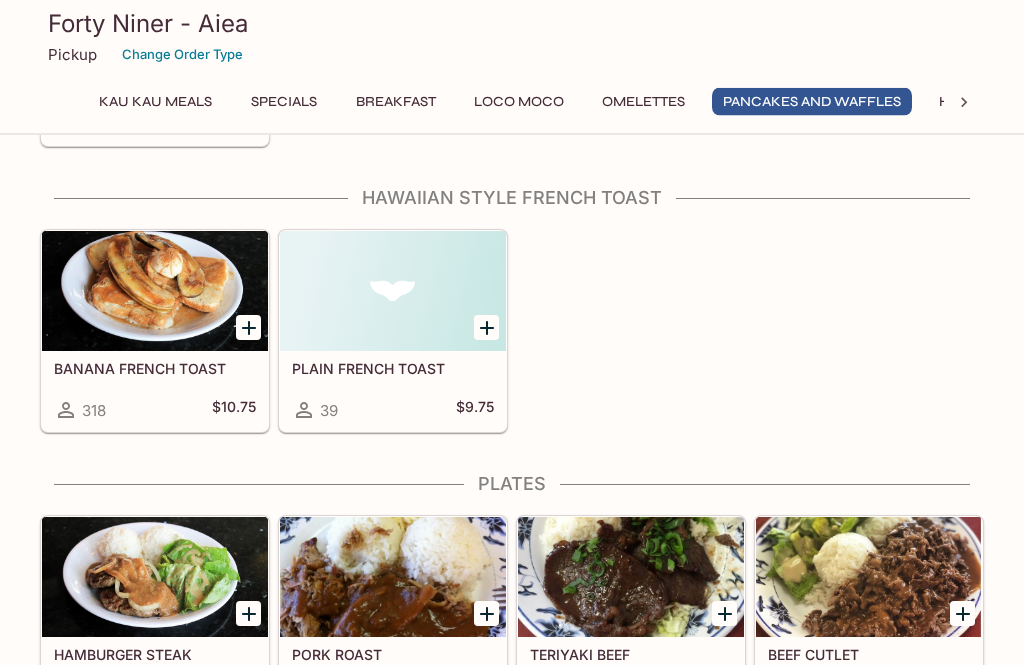 scroll, scrollTop: 3074, scrollLeft: 0, axis: vertical 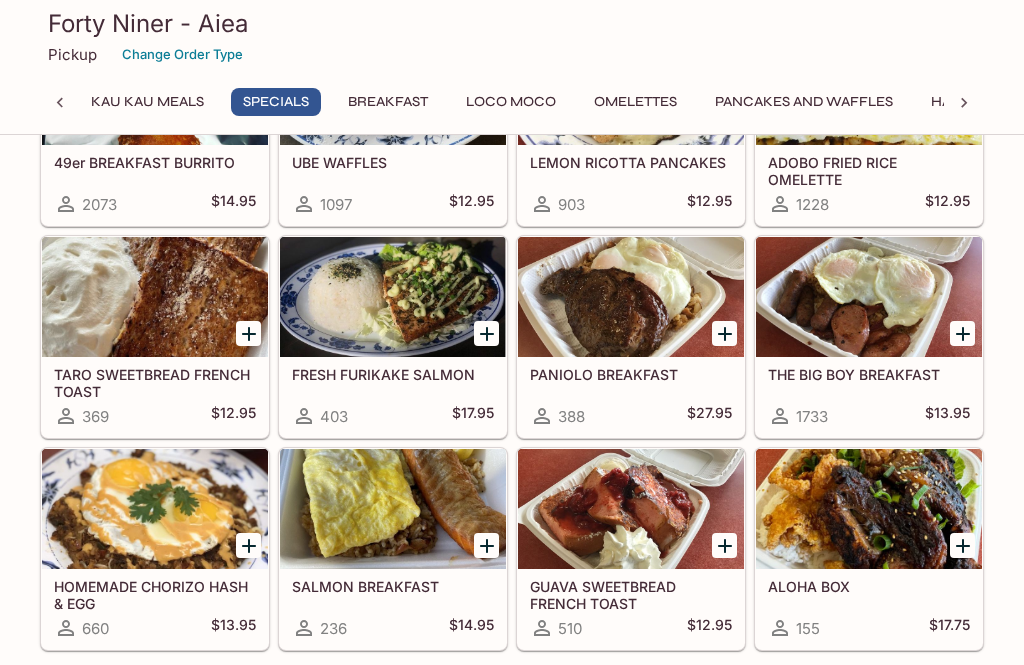 click at bounding box center (869, 509) 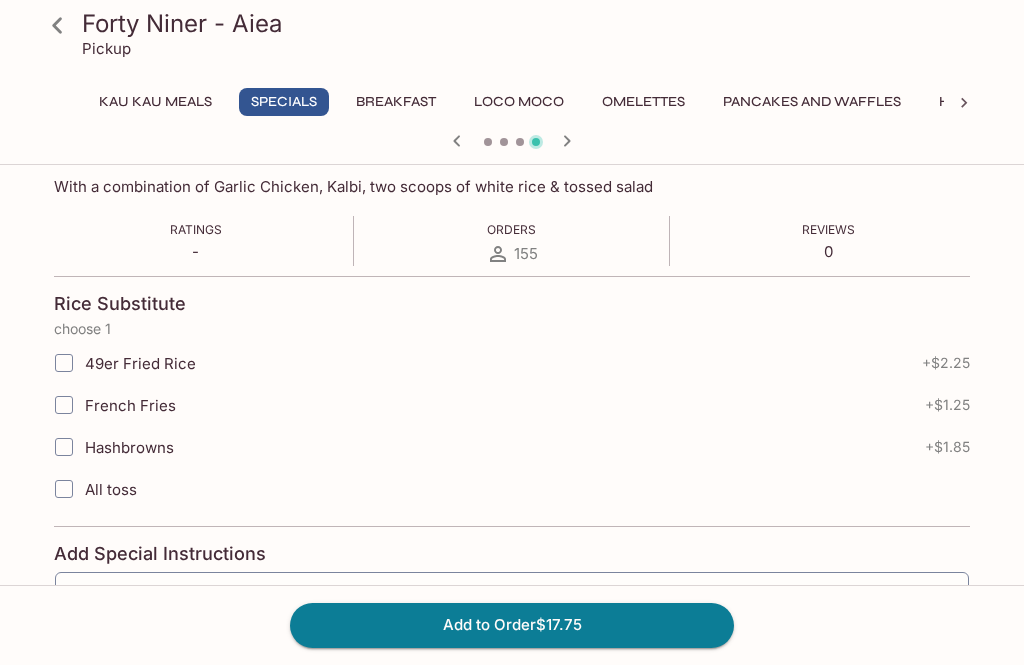 click 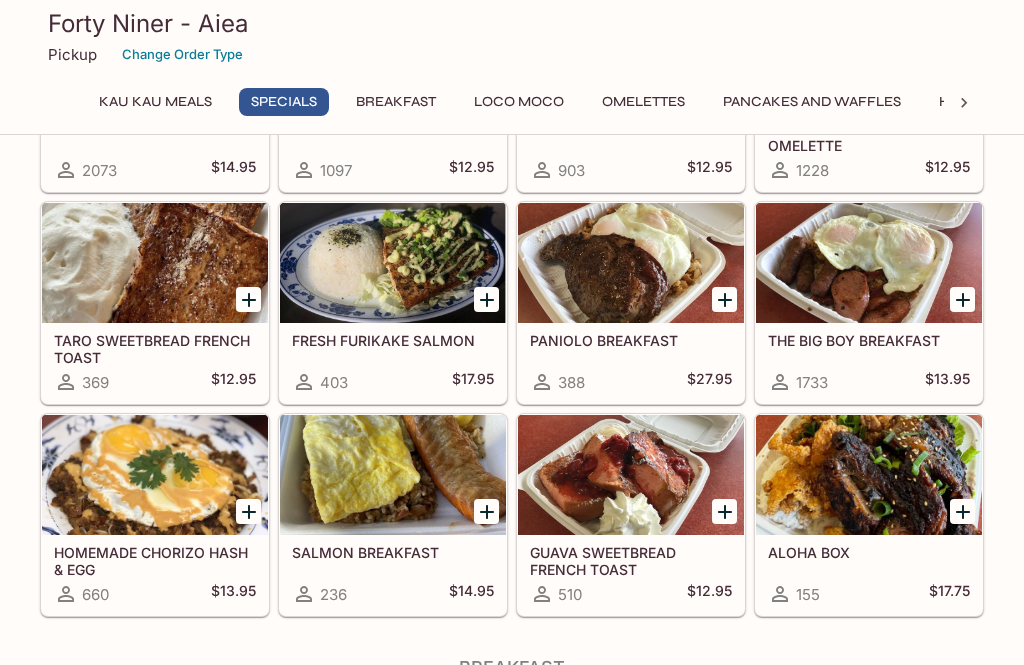 click at bounding box center (869, 475) 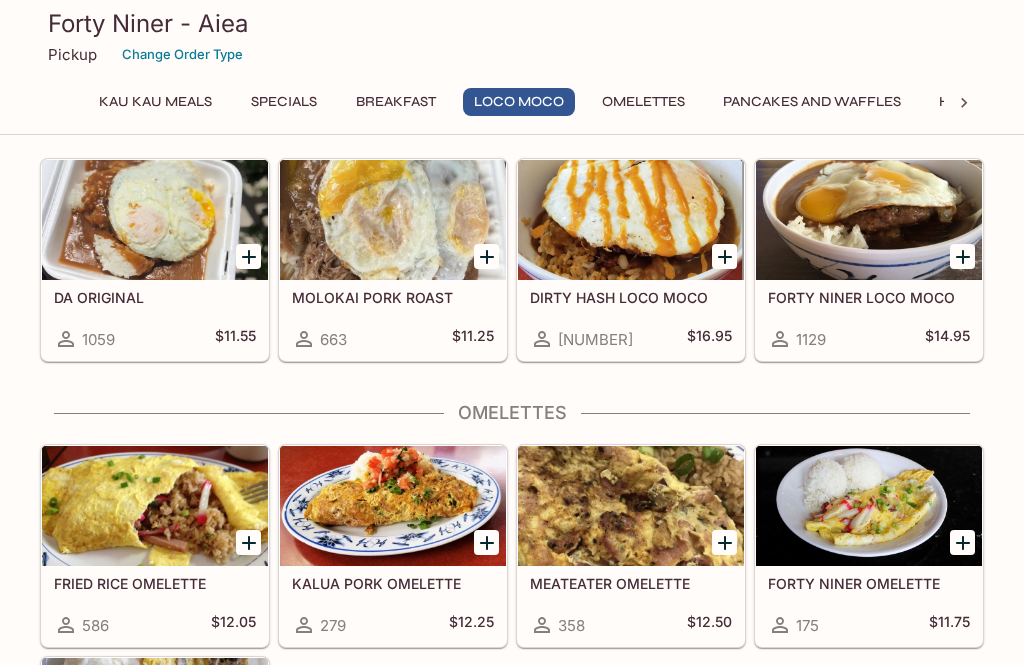 click at bounding box center (631, 220) 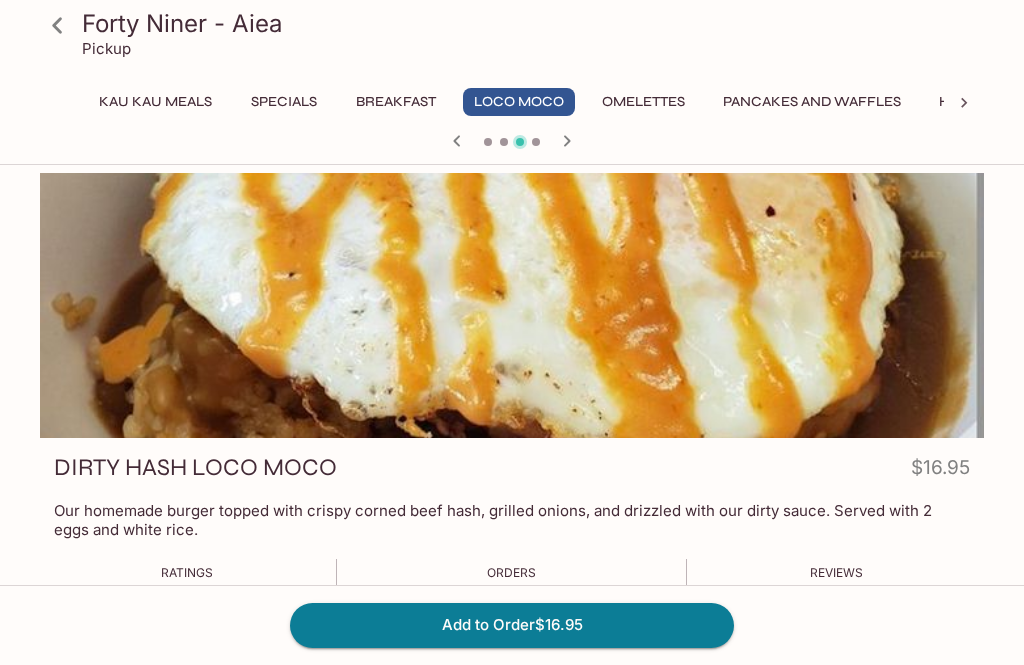click 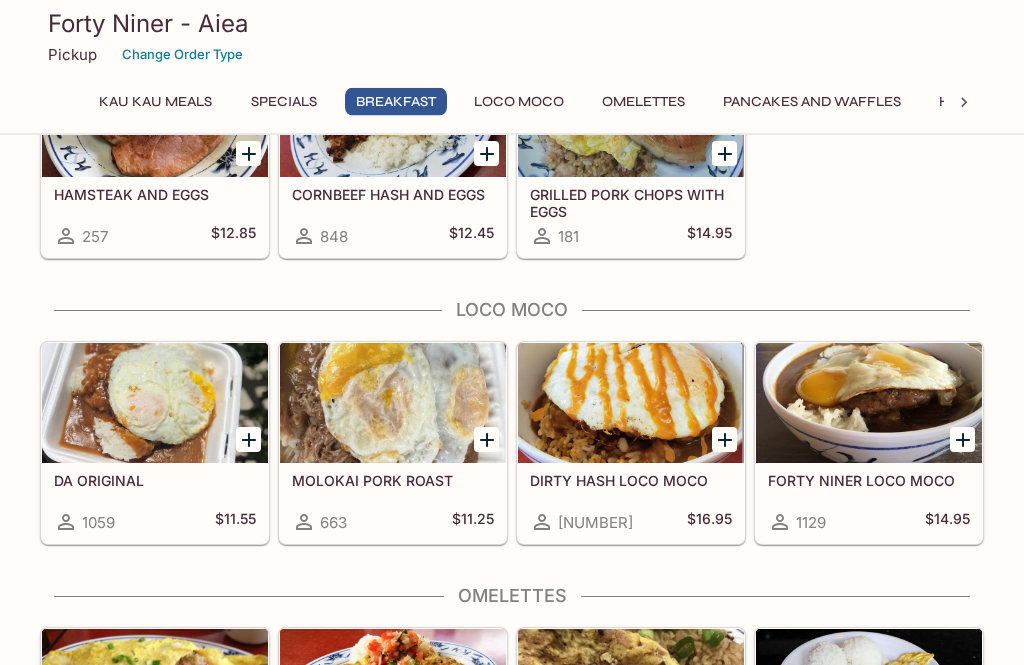 scroll, scrollTop: 1370, scrollLeft: 0, axis: vertical 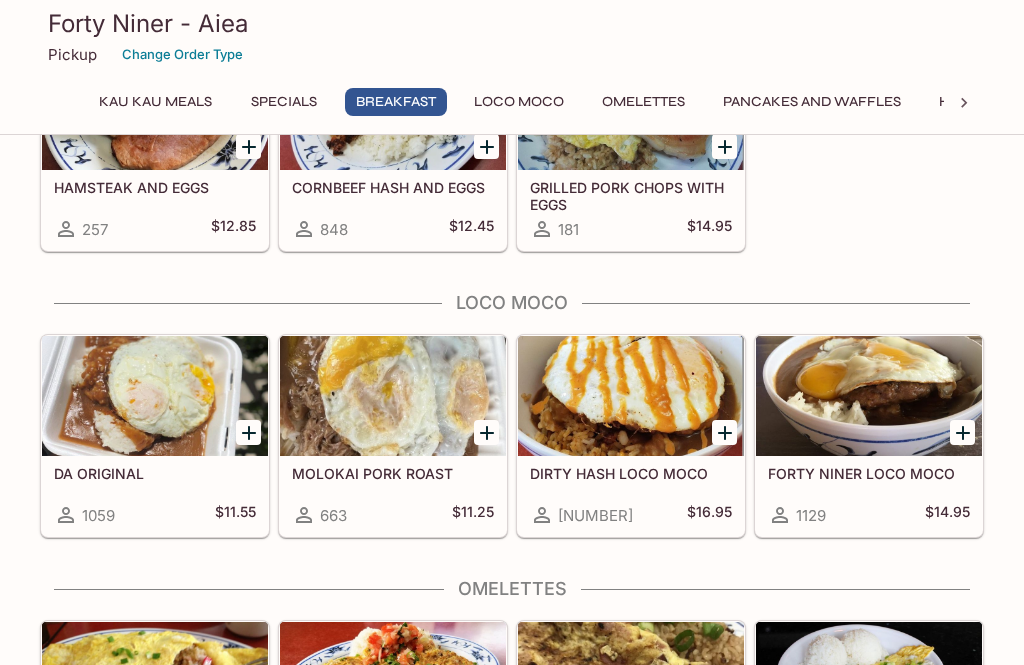 click at bounding box center (869, 396) 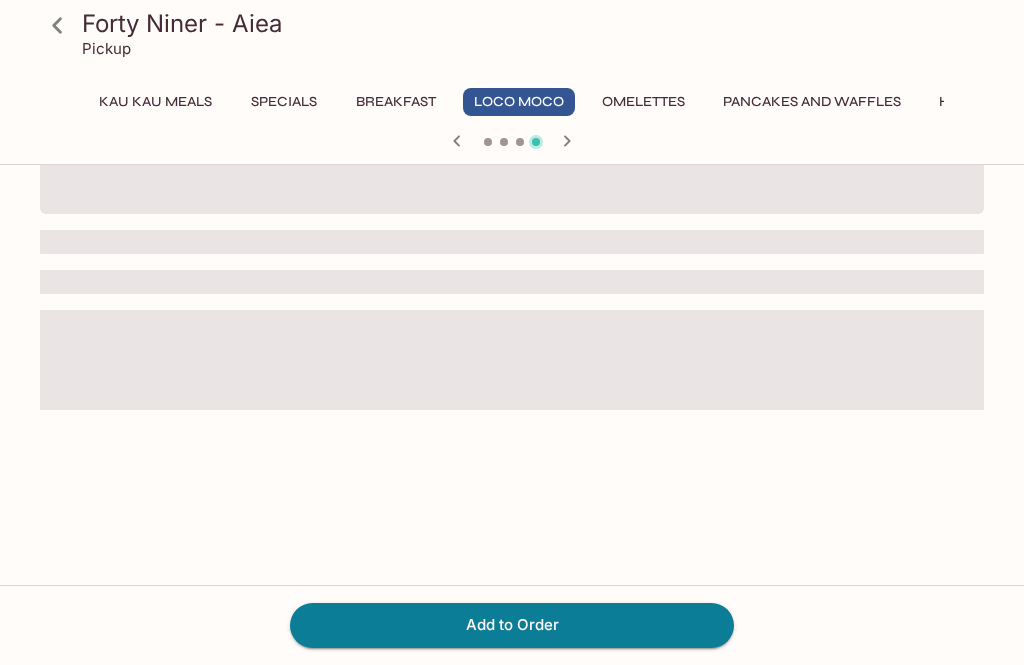 scroll, scrollTop: 0, scrollLeft: 0, axis: both 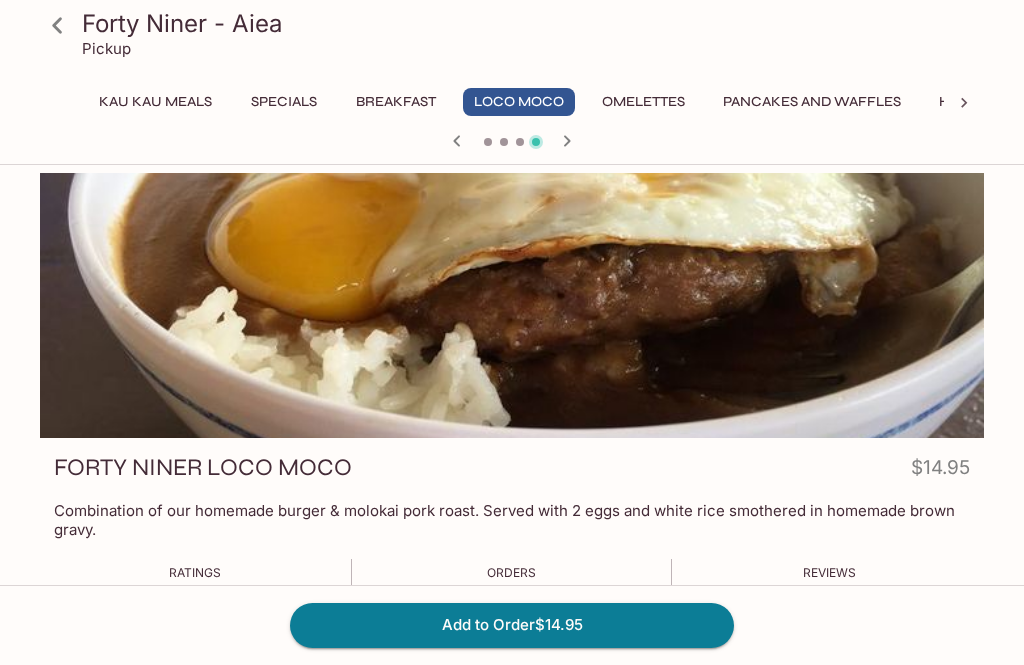 click 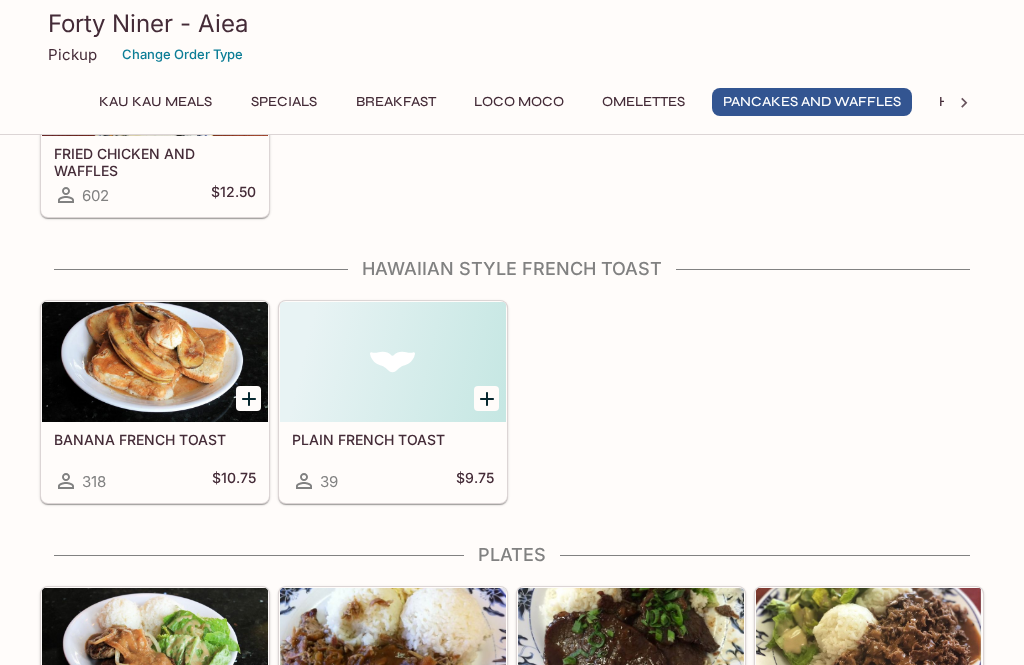 scroll, scrollTop: 3001, scrollLeft: 0, axis: vertical 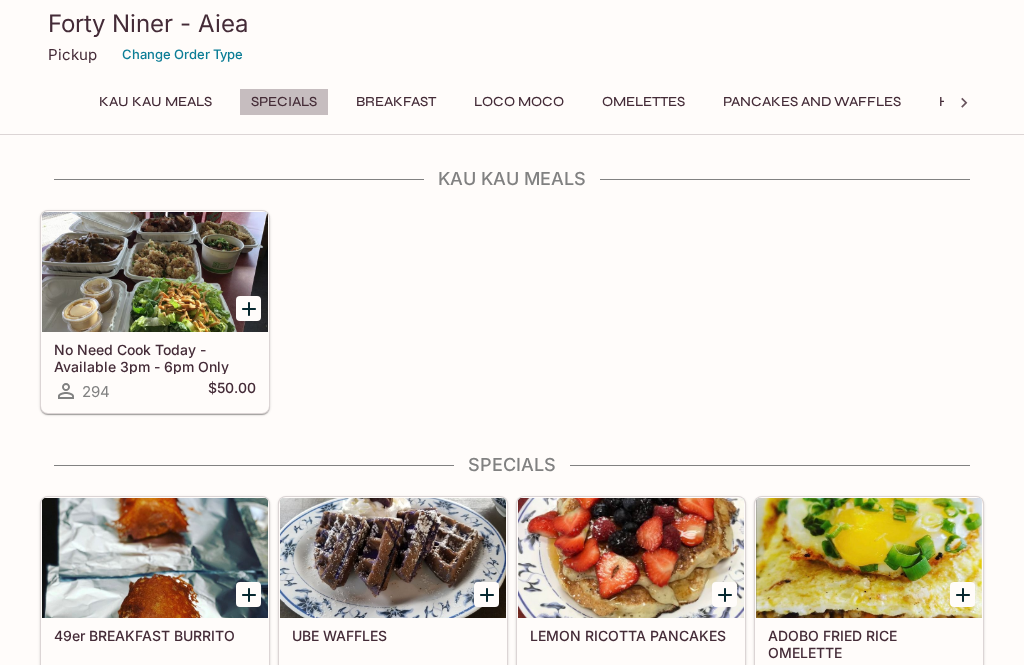 click on "Specials" at bounding box center [284, 102] 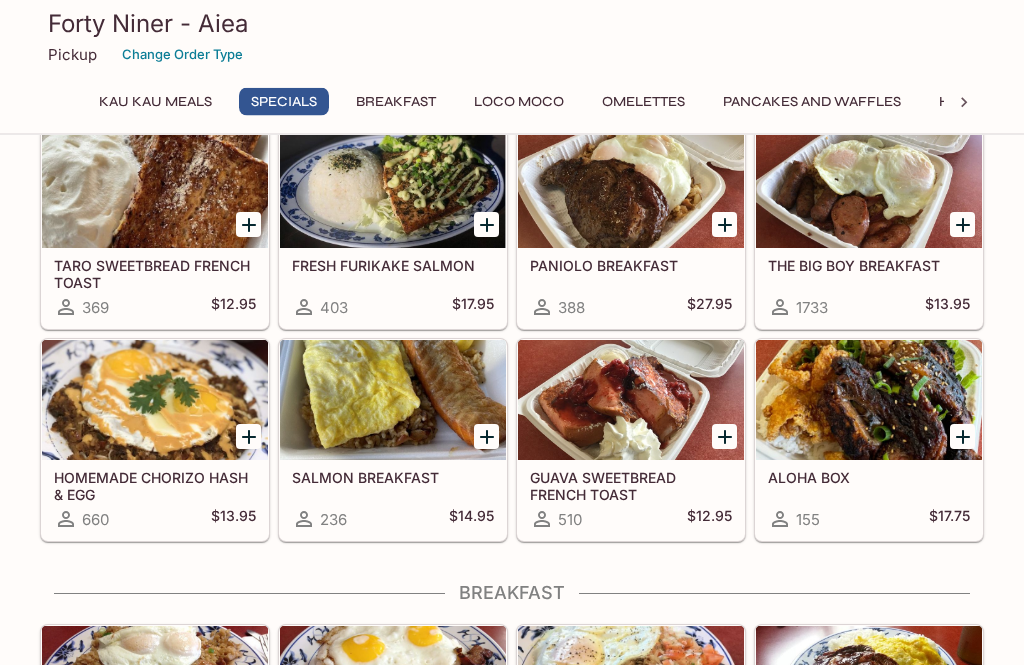 scroll, scrollTop: 582, scrollLeft: 0, axis: vertical 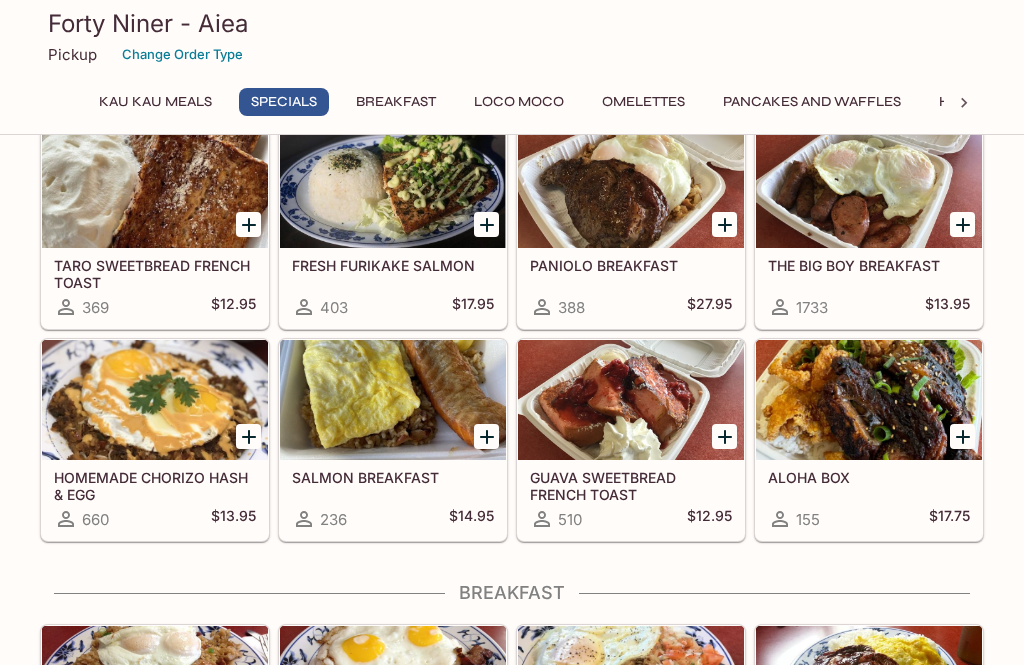 click at bounding box center (869, 400) 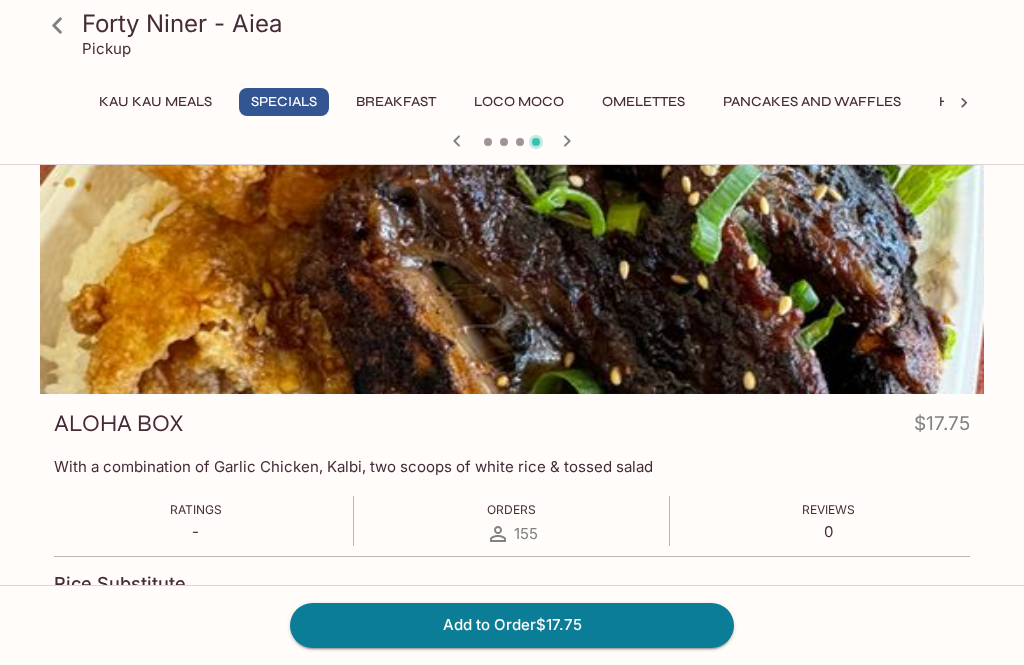 scroll, scrollTop: 0, scrollLeft: 0, axis: both 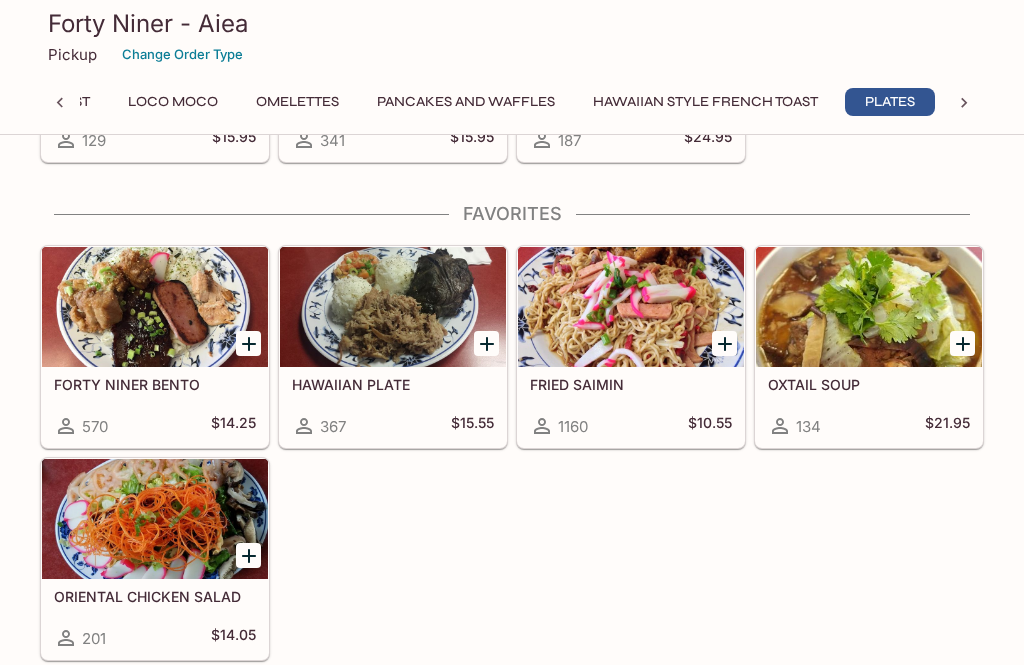 click at bounding box center [155, 307] 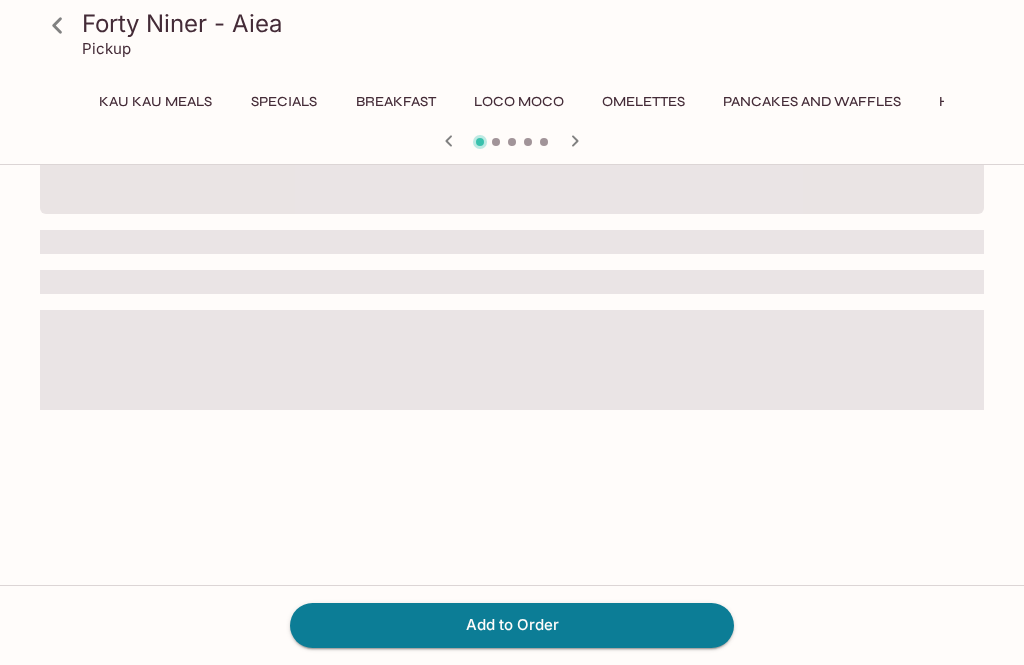 scroll, scrollTop: 0, scrollLeft: 0, axis: both 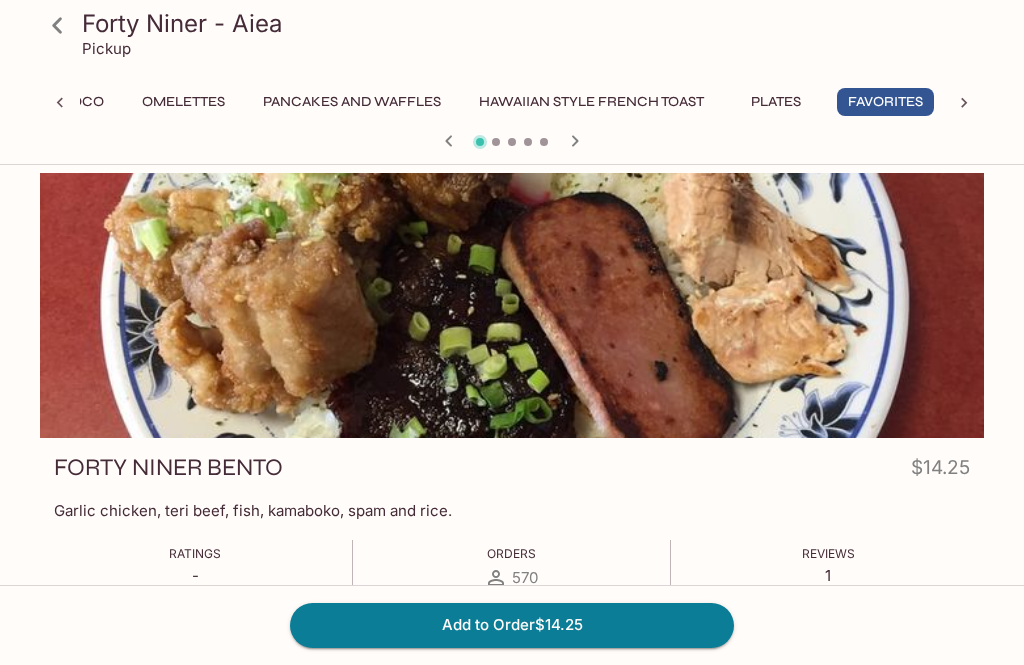 click 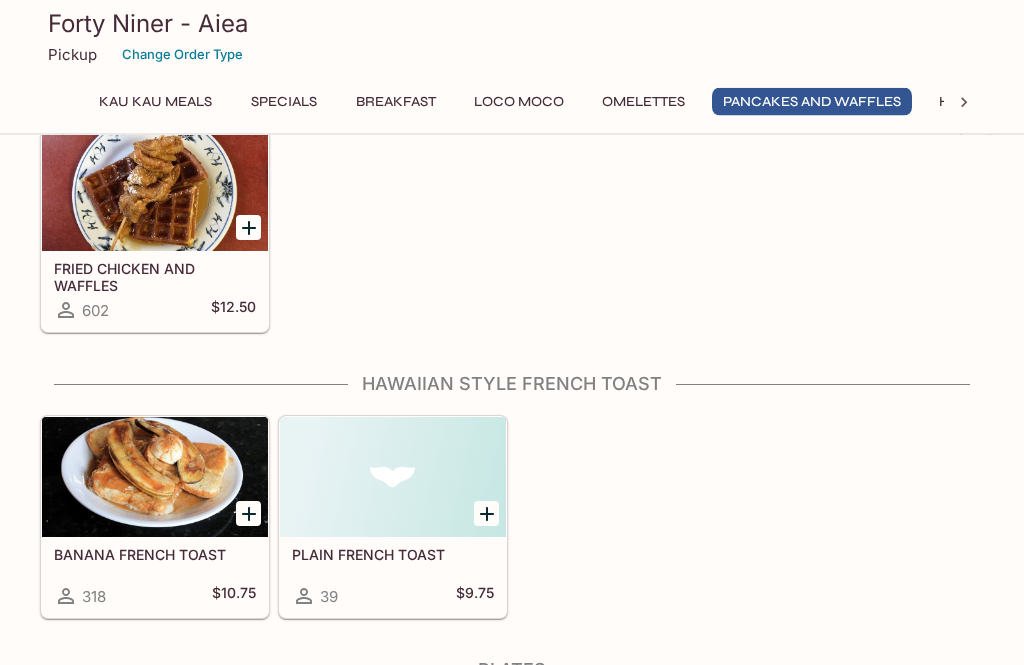 scroll, scrollTop: 3237, scrollLeft: 0, axis: vertical 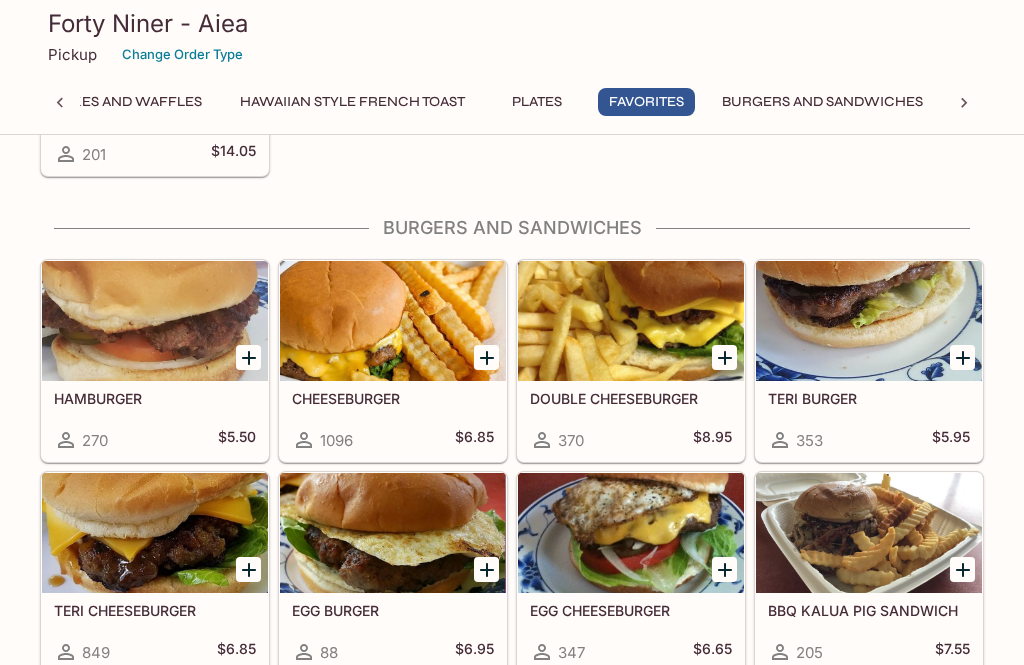 click at bounding box center (631, 321) 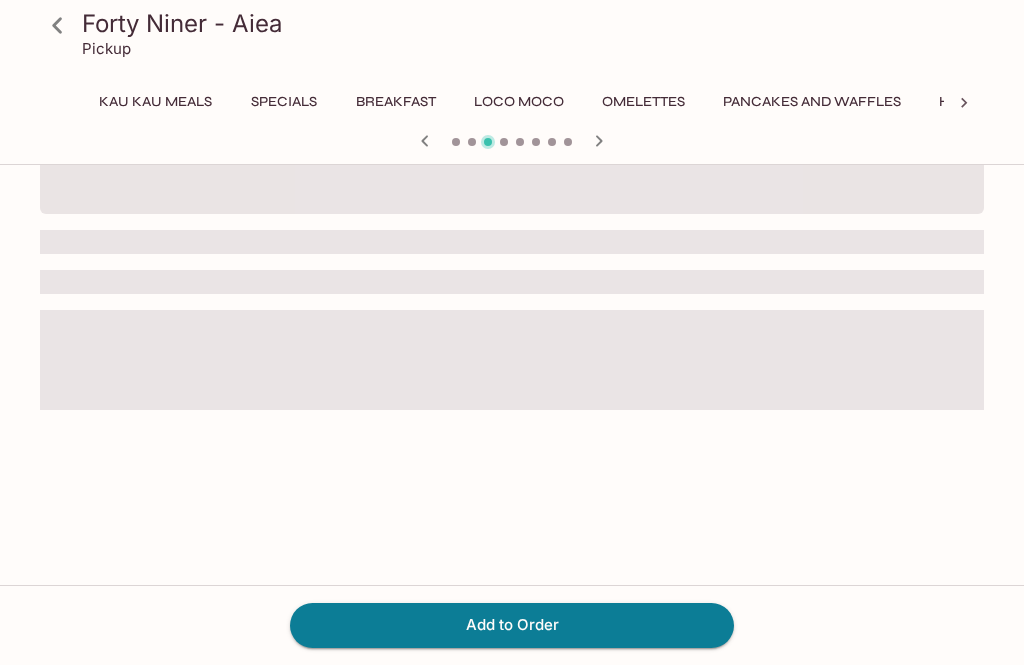 scroll, scrollTop: 0, scrollLeft: 0, axis: both 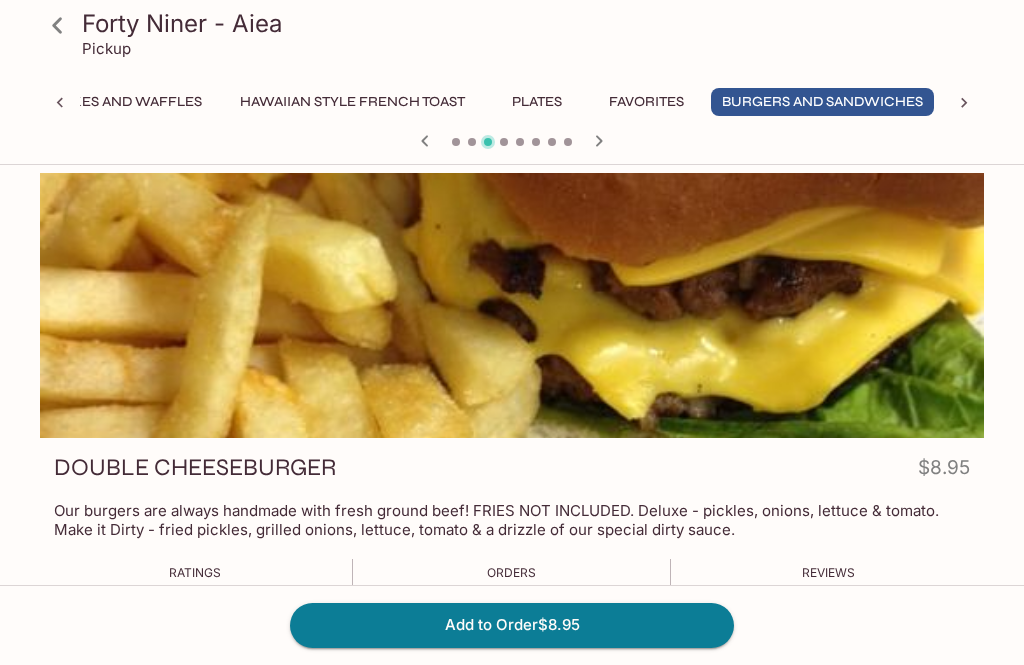 click 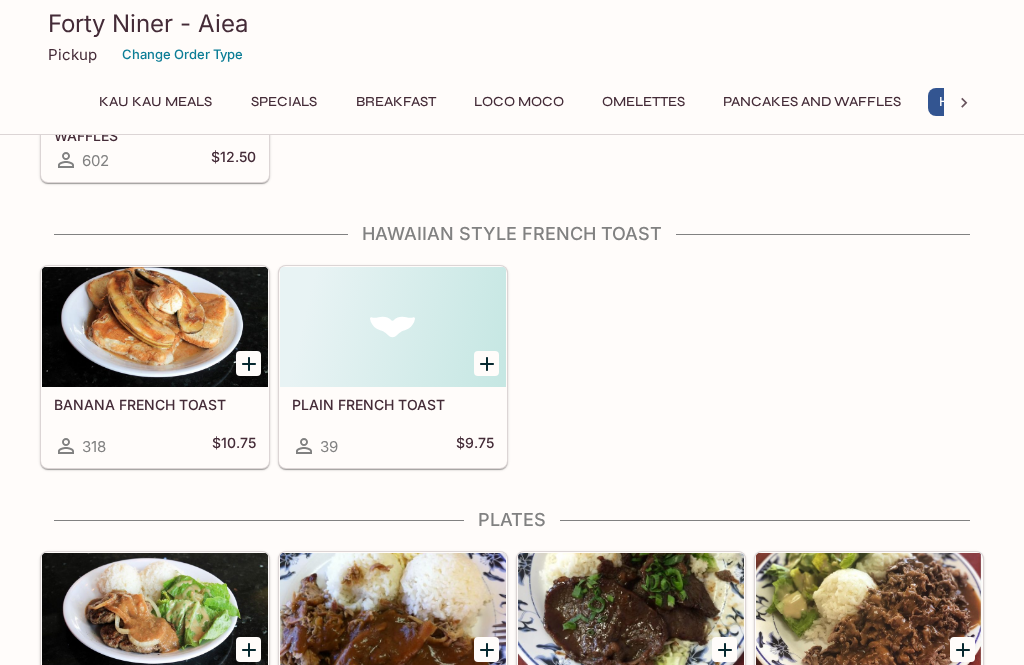 scroll, scrollTop: 3055, scrollLeft: 0, axis: vertical 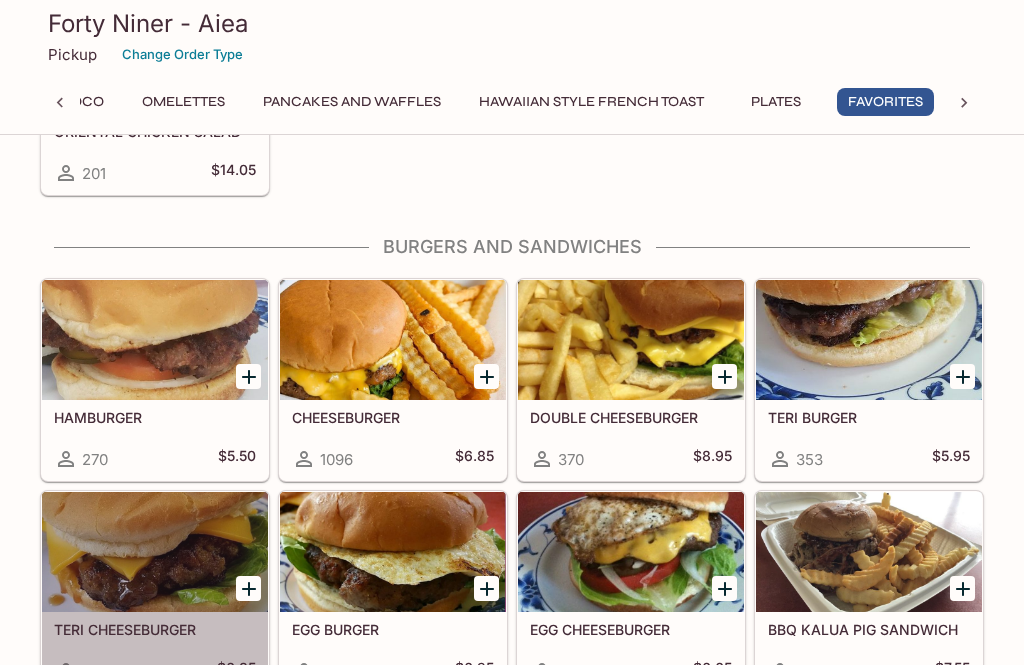click at bounding box center [155, 552] 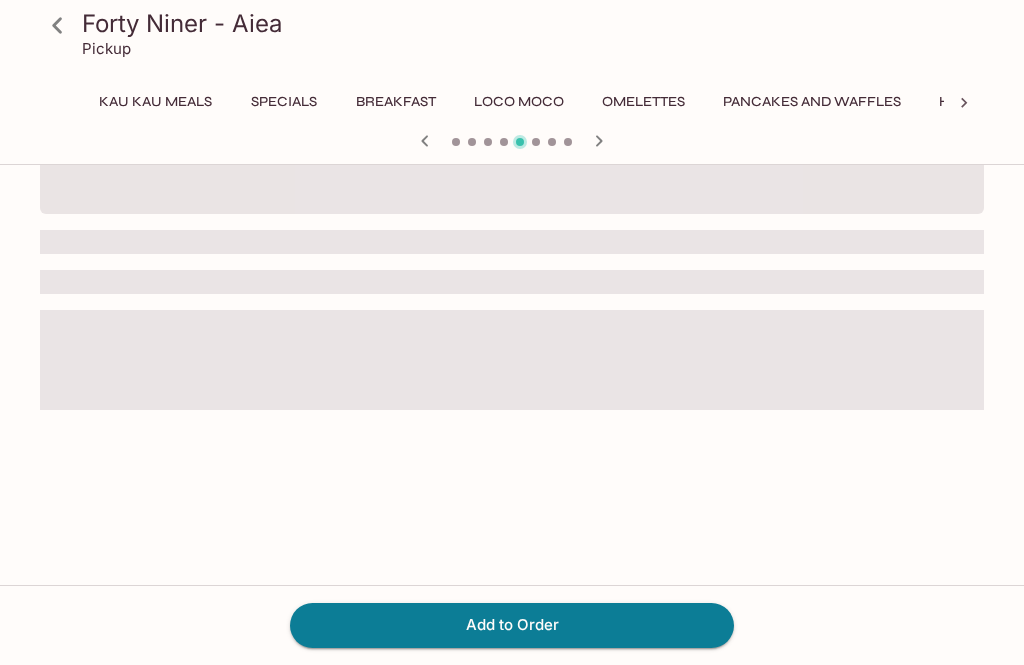 scroll, scrollTop: 0, scrollLeft: 0, axis: both 